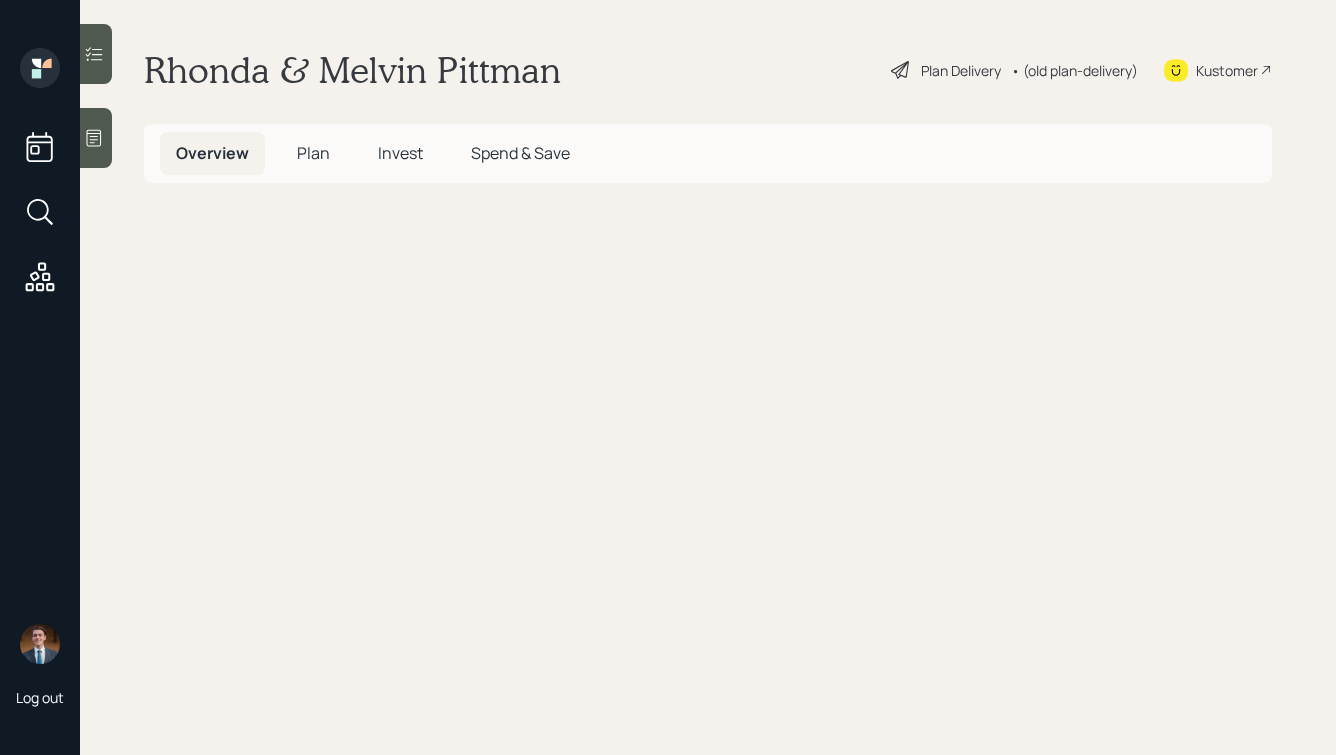 scroll, scrollTop: 0, scrollLeft: 0, axis: both 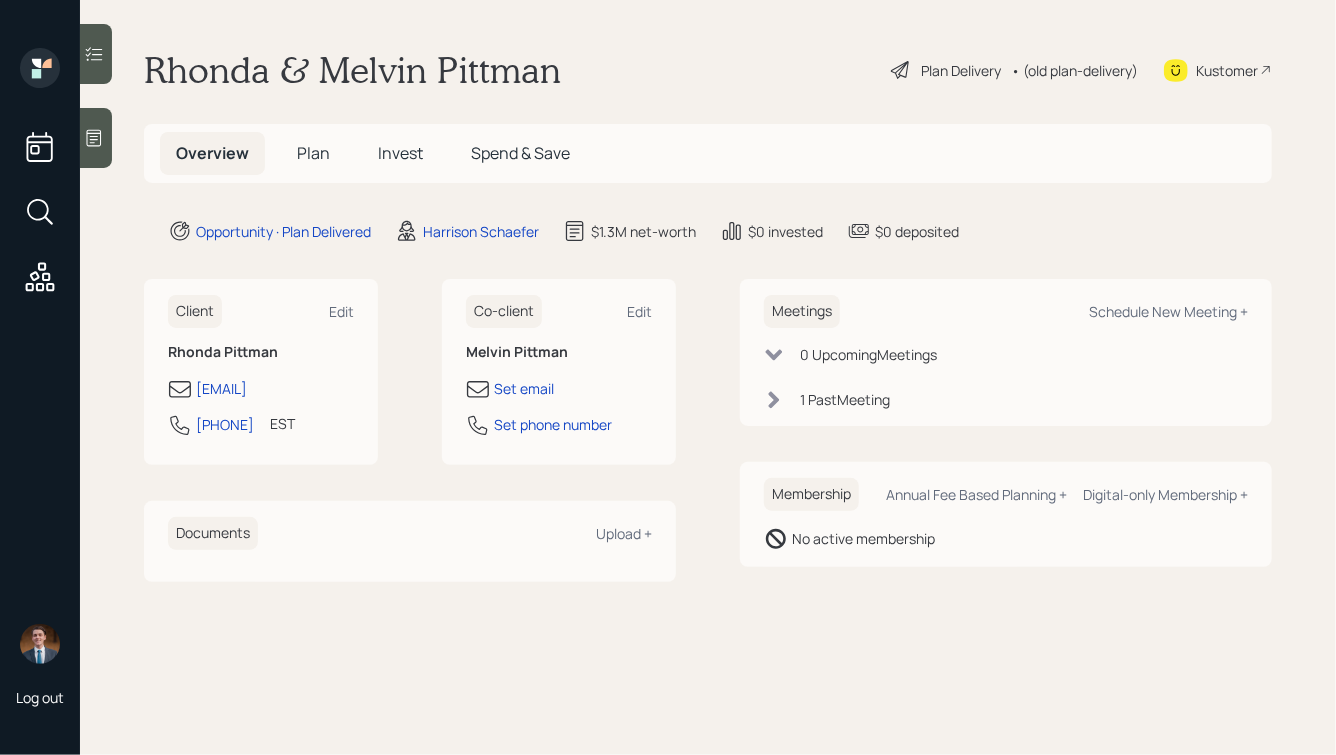 click on "Plan" at bounding box center [313, 153] 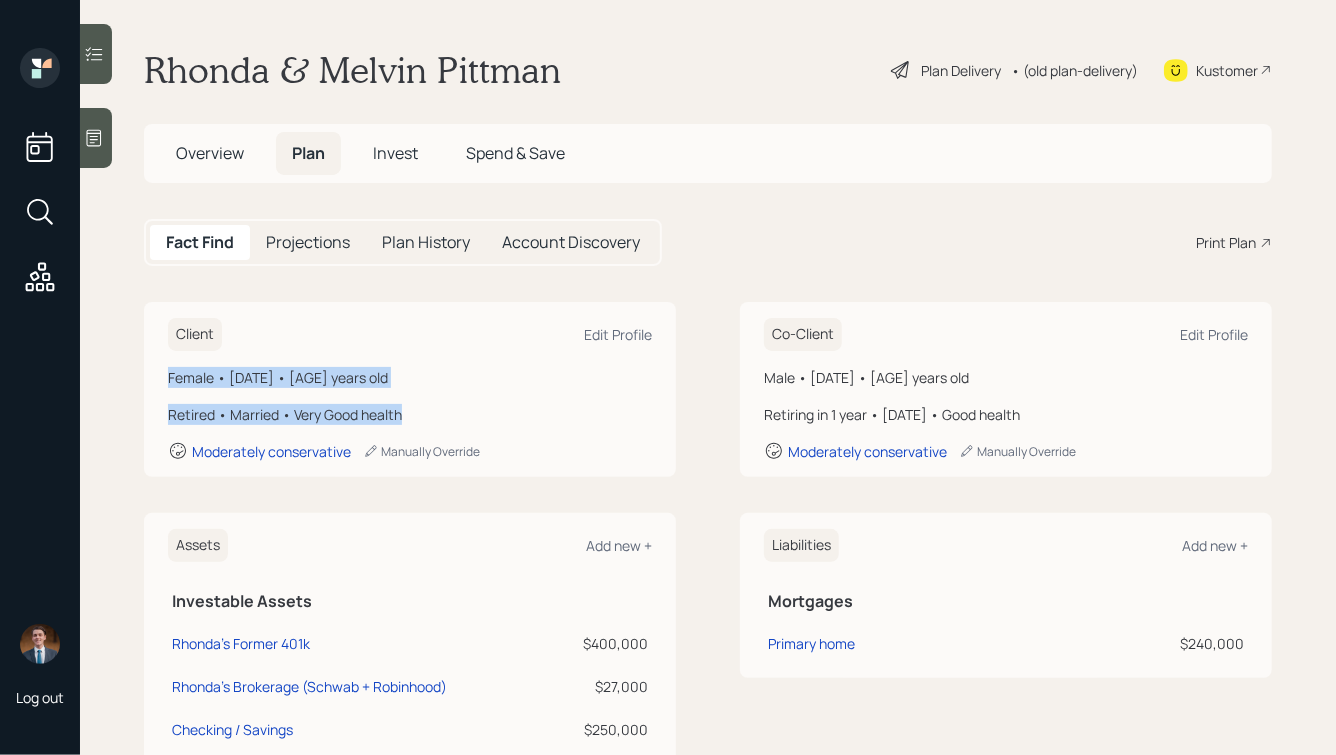 drag, startPoint x: 425, startPoint y: 412, endPoint x: 136, endPoint y: 348, distance: 296.00168 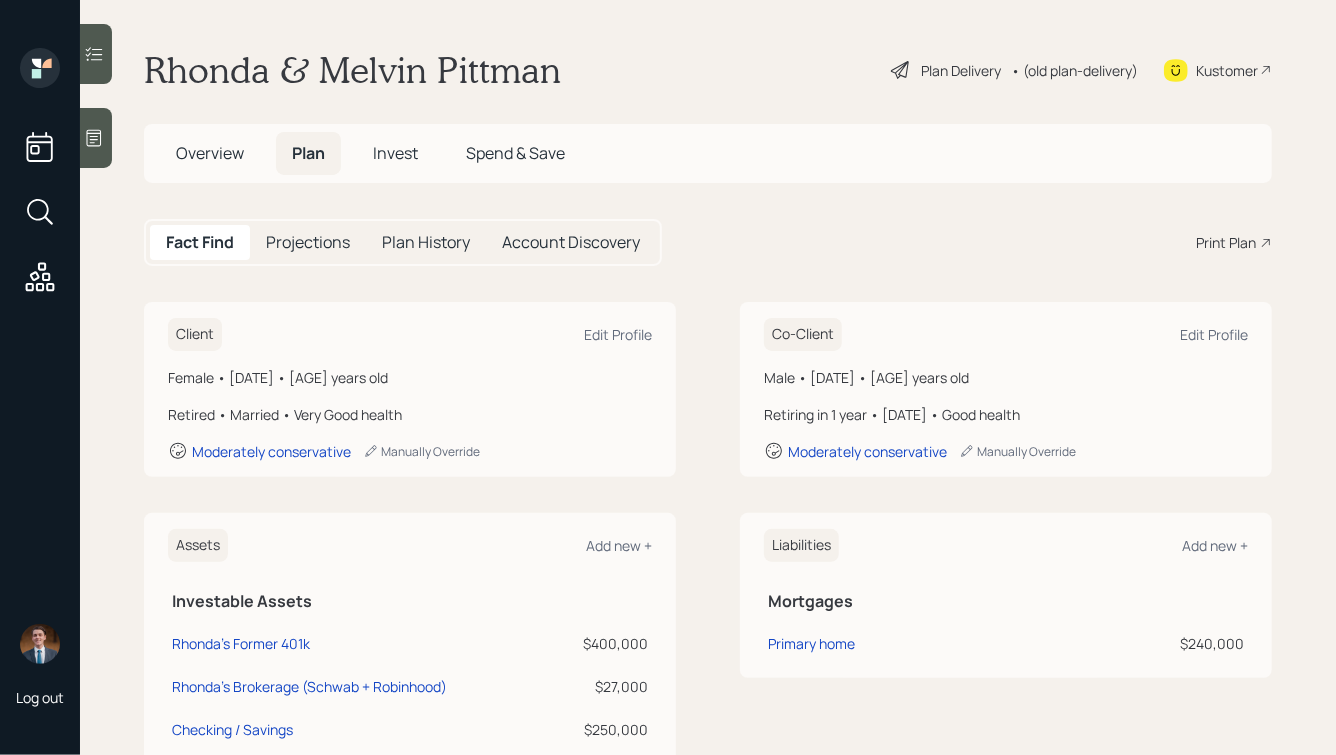 click on "Rhonda & Melvin Pittman Plan Delivery • (old plan-delivery) Kustomer Overview Plan Invest Spend & Save Fact Find Projections Plan History Account Discovery Print Plan Client Edit Profile Female • August 20, 1962 • 62 years old Retired • Married • Very Good health Moderately conservative Manually Override Co-Client Edit Profile Male • August 12, 1959 • 65 years old Retiring in 1 year • August 2026 • Good health Moderately conservative Manually Override Assets Add new + Investable Assets Rhonda's Former 401k $400,000 Rhonda's Brokerage (Schwab + Robinhood) $27,000 Checking / Savings $250,000 Melvin's Current 401k $300,000 Melvin's Roth IRA $9,000 Properties Primary home $550,000 Liabilities Add new + Mortgages Primary home $240,000 Incomes Add new + Fixed Income Social Security   (Rhonda) $2,500 PIA, starting at age 65 Social Security   (Melvin) $2,500 PIA, starting at age 67 Rhonda's Pension   (Rhonda) $36,000 per year, starting at Client Retirement for life Employment Full-time work   Add" at bounding box center [708, 377] 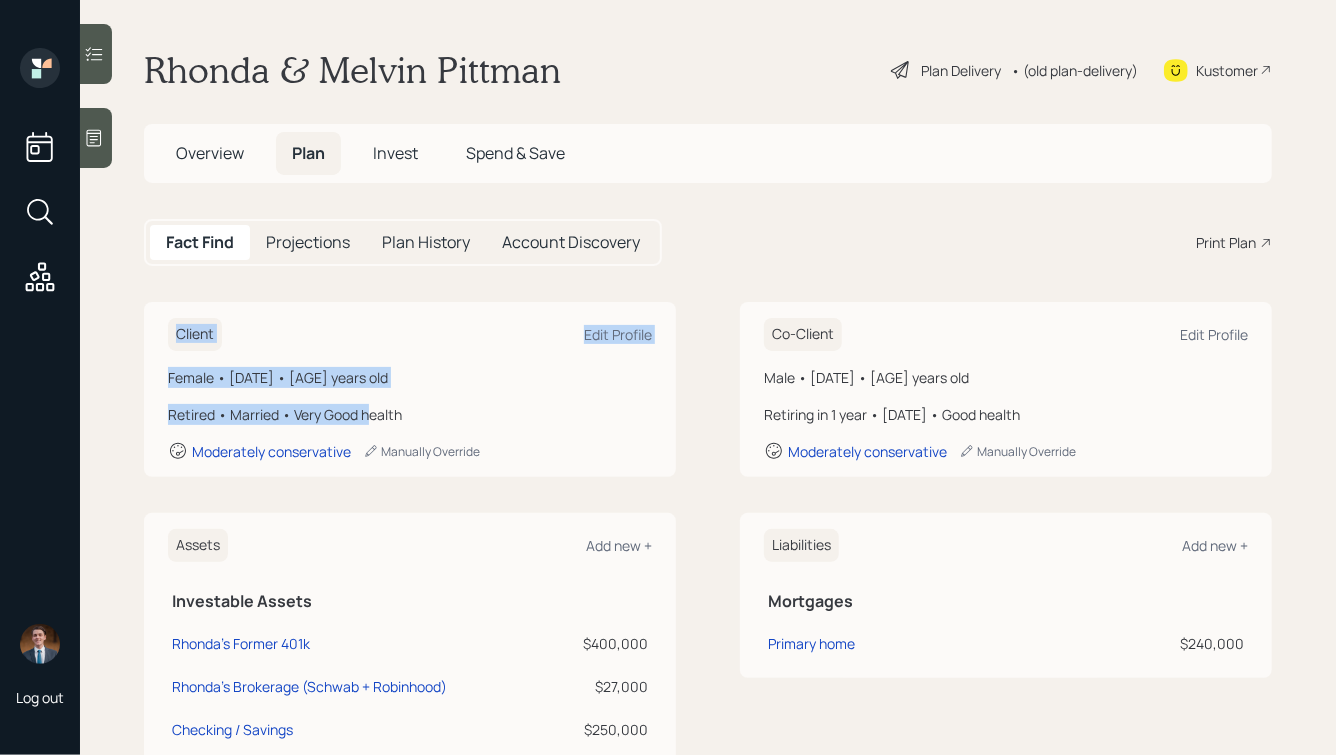 drag, startPoint x: 155, startPoint y: 306, endPoint x: 367, endPoint y: 409, distance: 235.69684 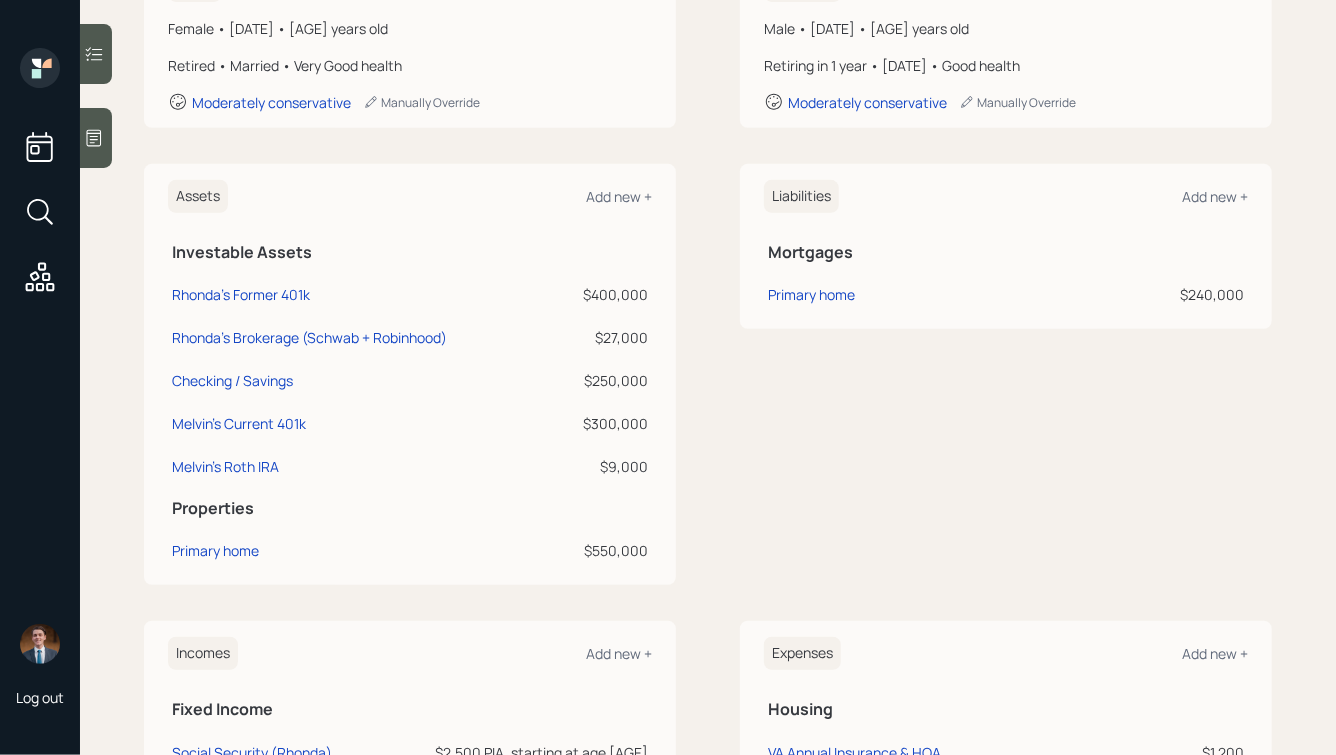 scroll, scrollTop: 356, scrollLeft: 0, axis: vertical 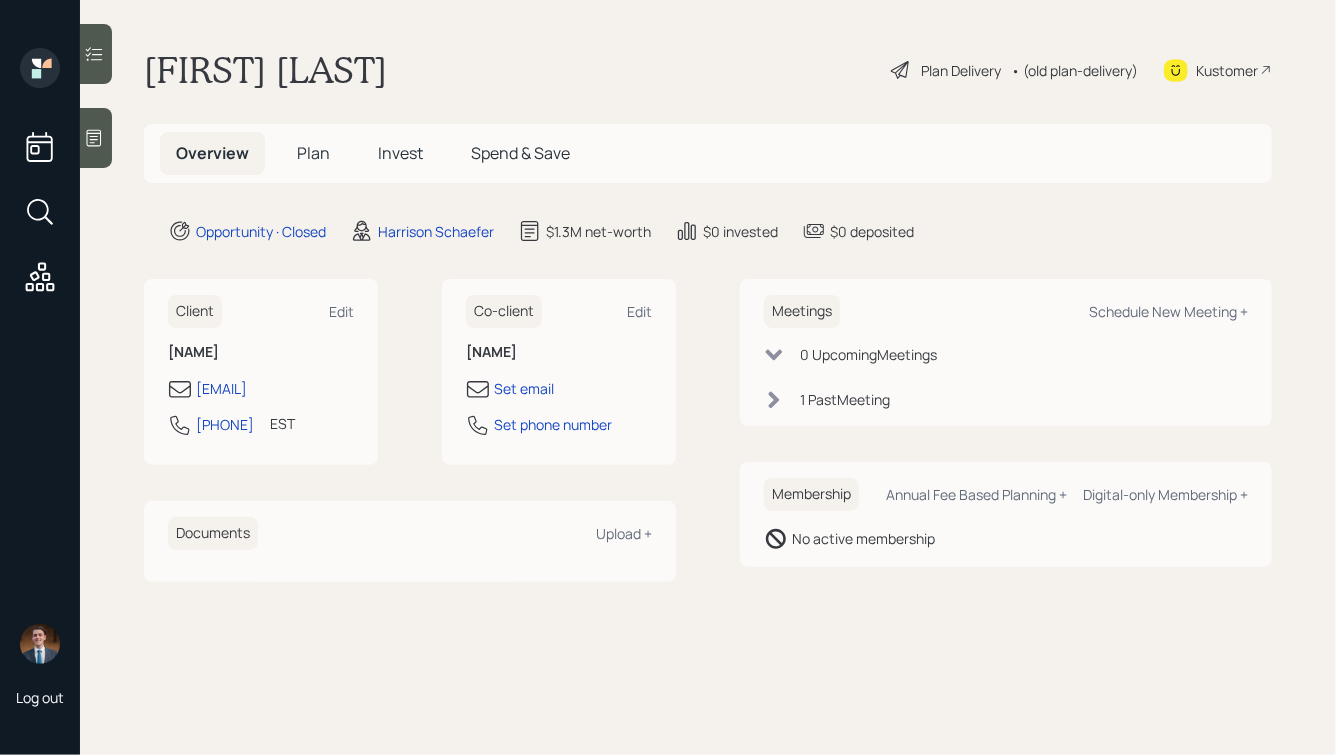 click on "Plan" at bounding box center (313, 153) 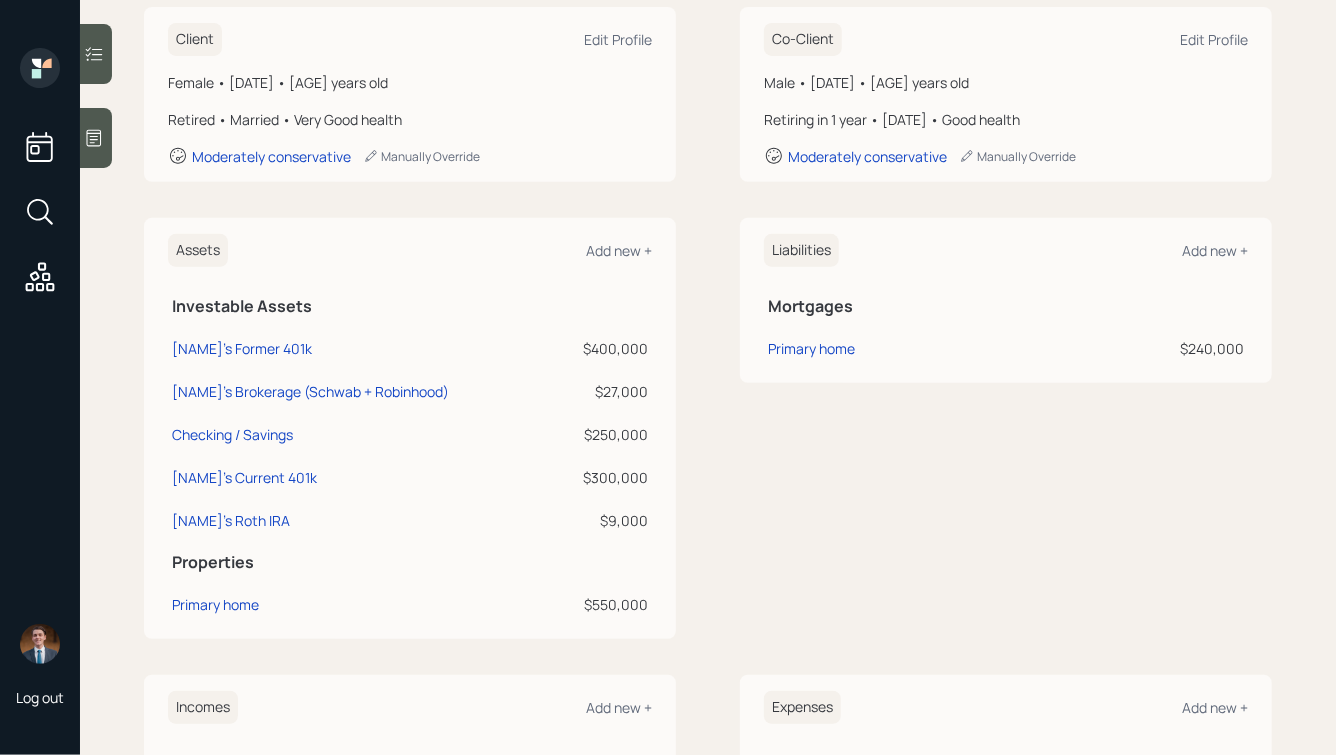 scroll, scrollTop: 297, scrollLeft: 0, axis: vertical 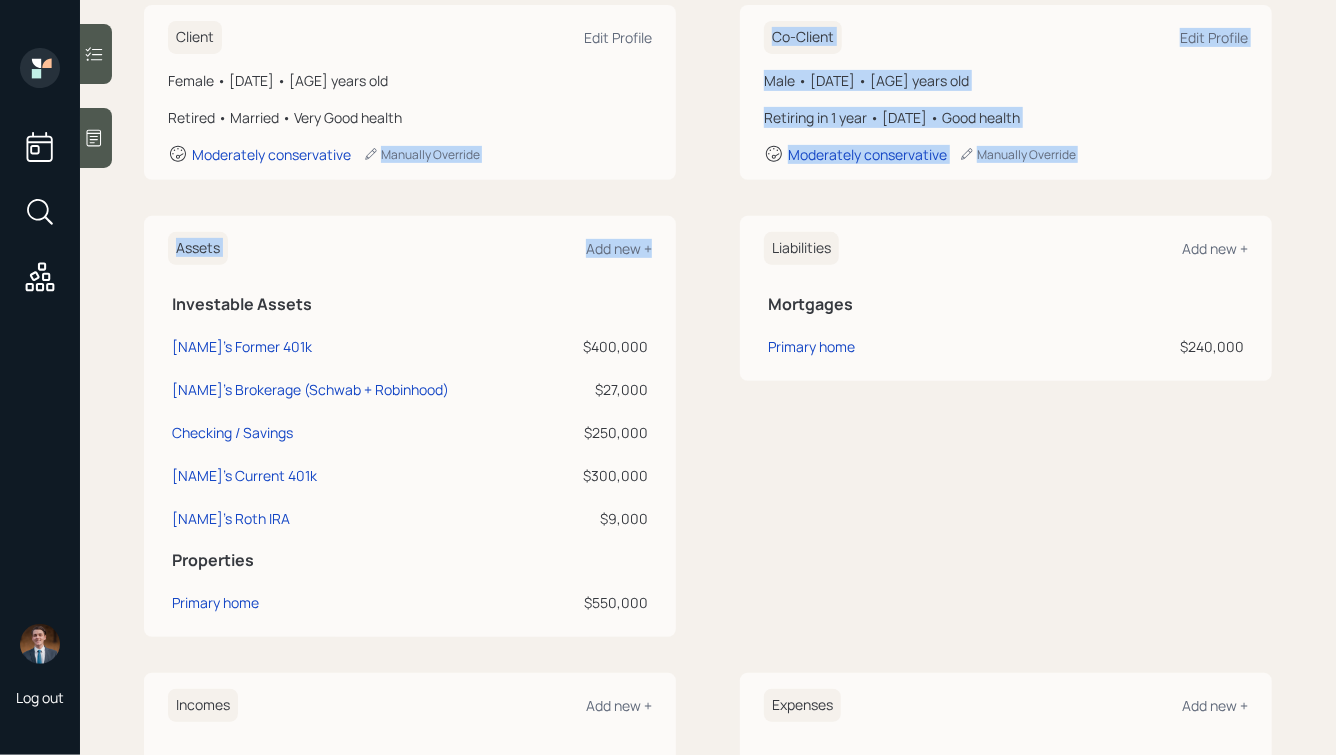 drag, startPoint x: 661, startPoint y: 604, endPoint x: 308, endPoint y: 192, distance: 542.5431 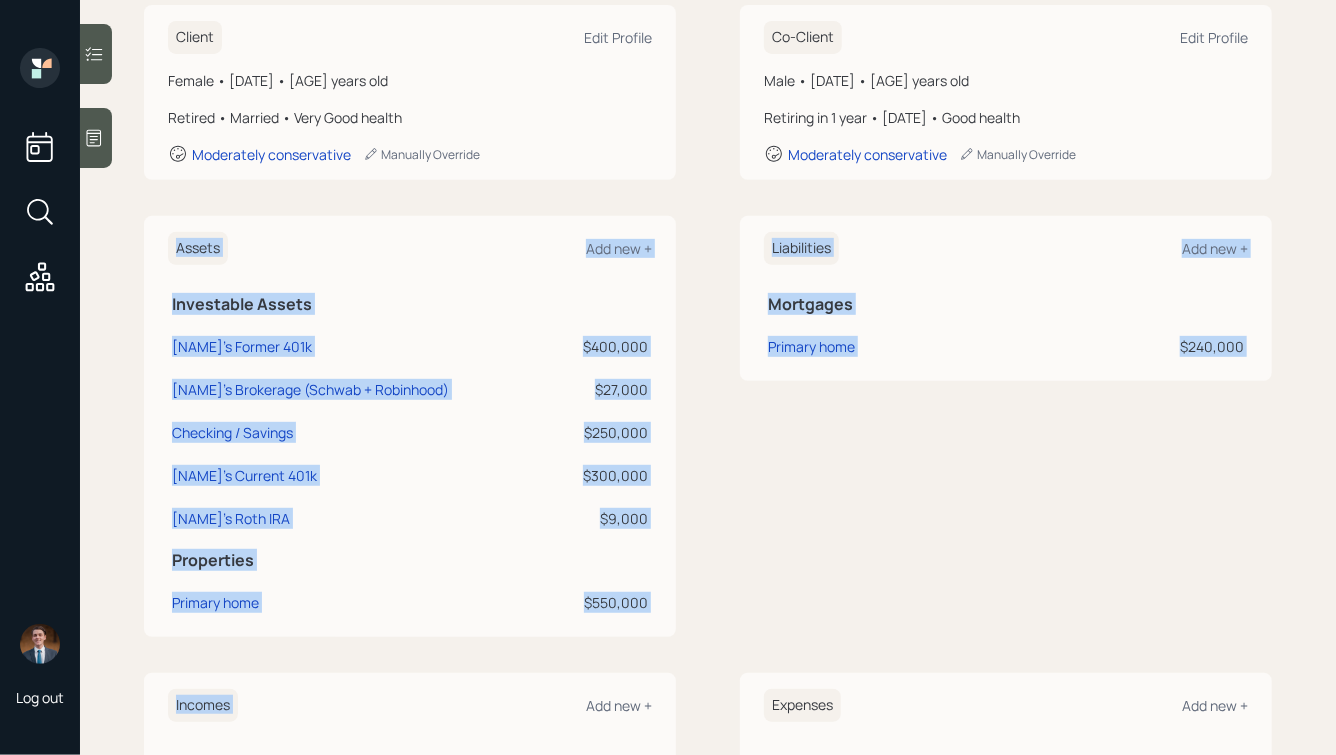 drag, startPoint x: 163, startPoint y: 206, endPoint x: 648, endPoint y: 676, distance: 675.37024 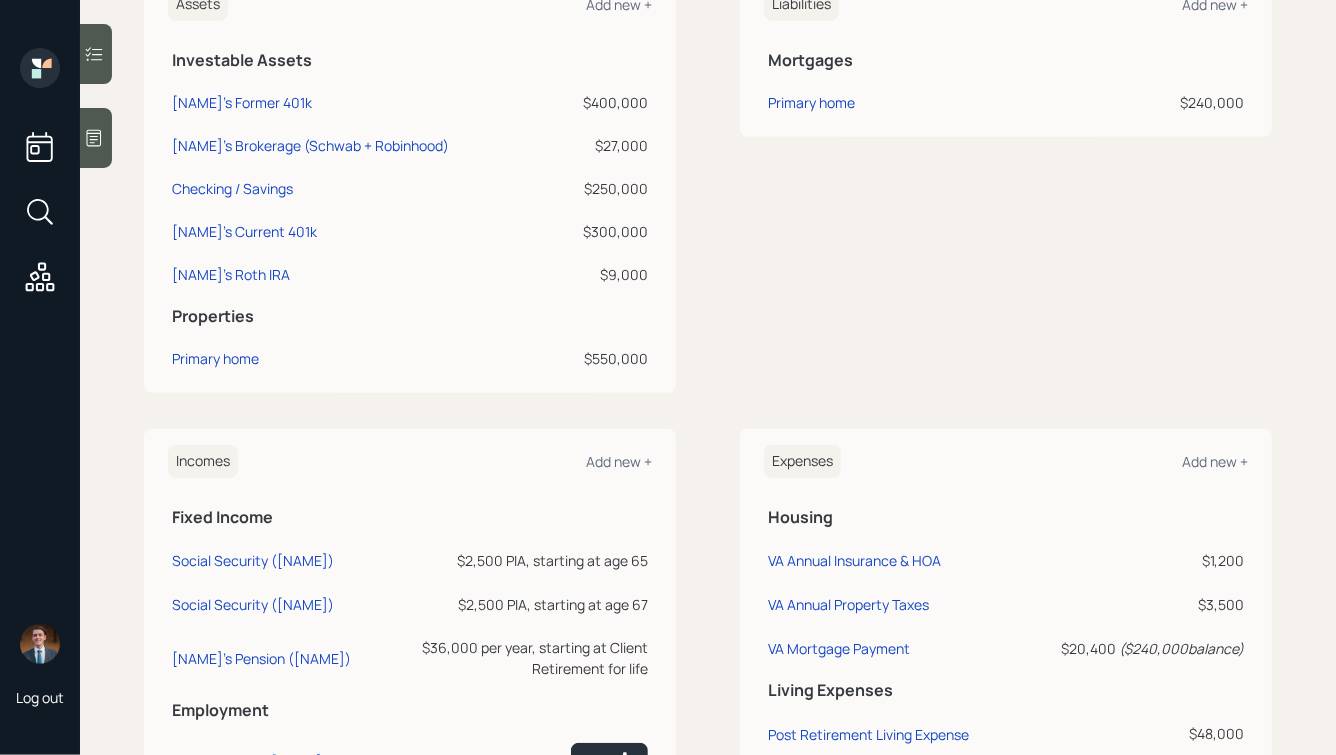scroll, scrollTop: 0, scrollLeft: 0, axis: both 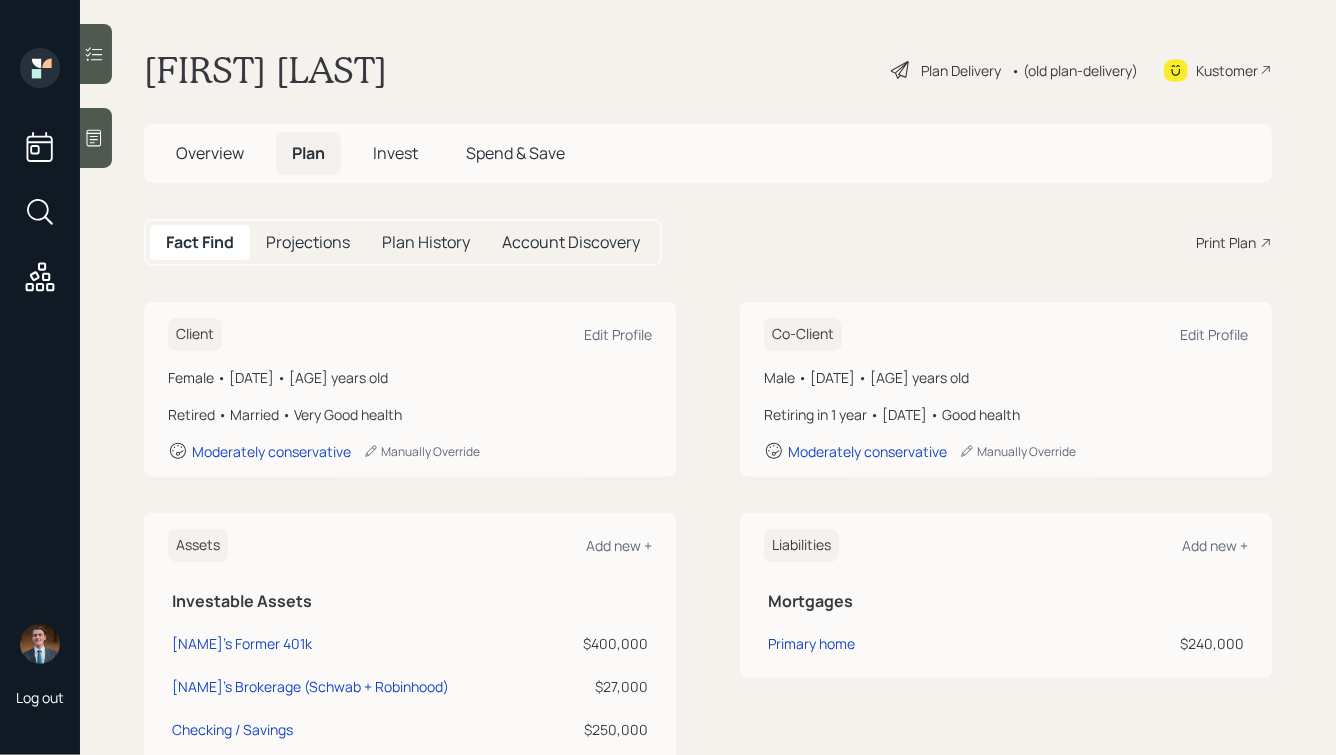 click 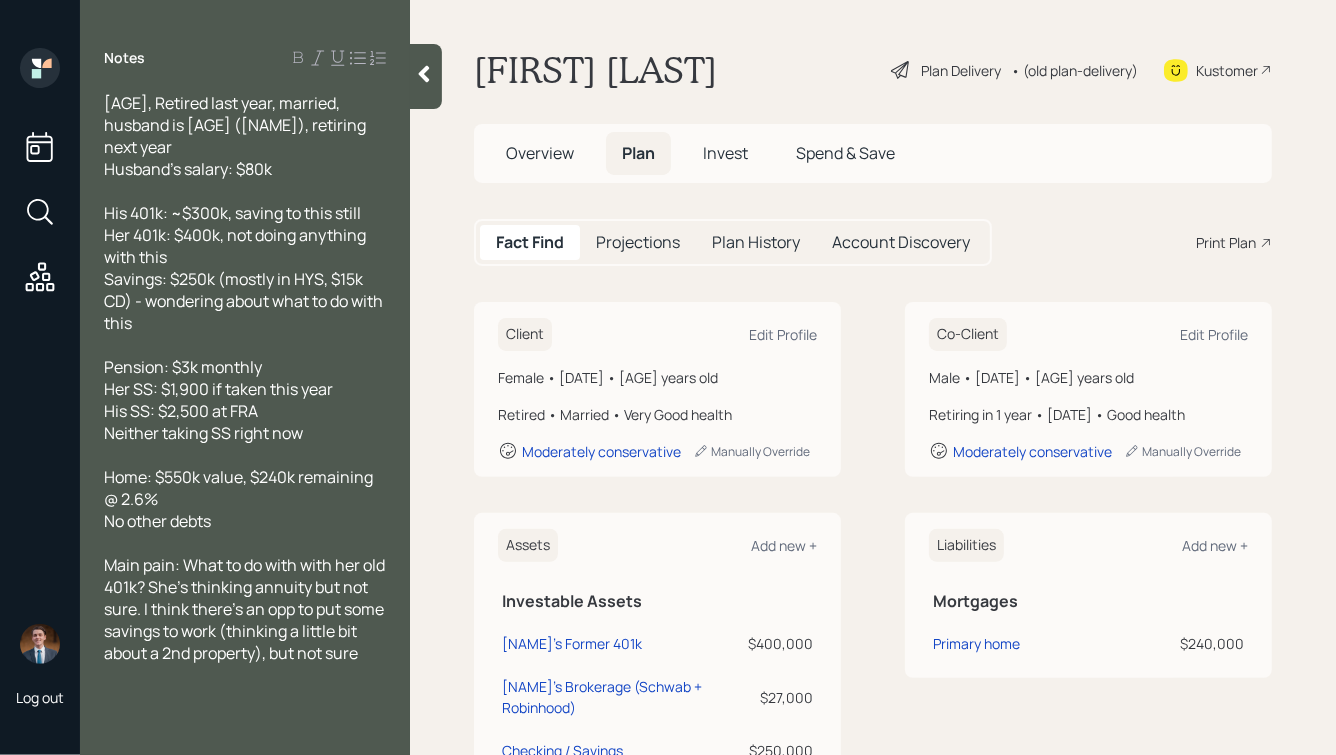 click at bounding box center (426, 76) 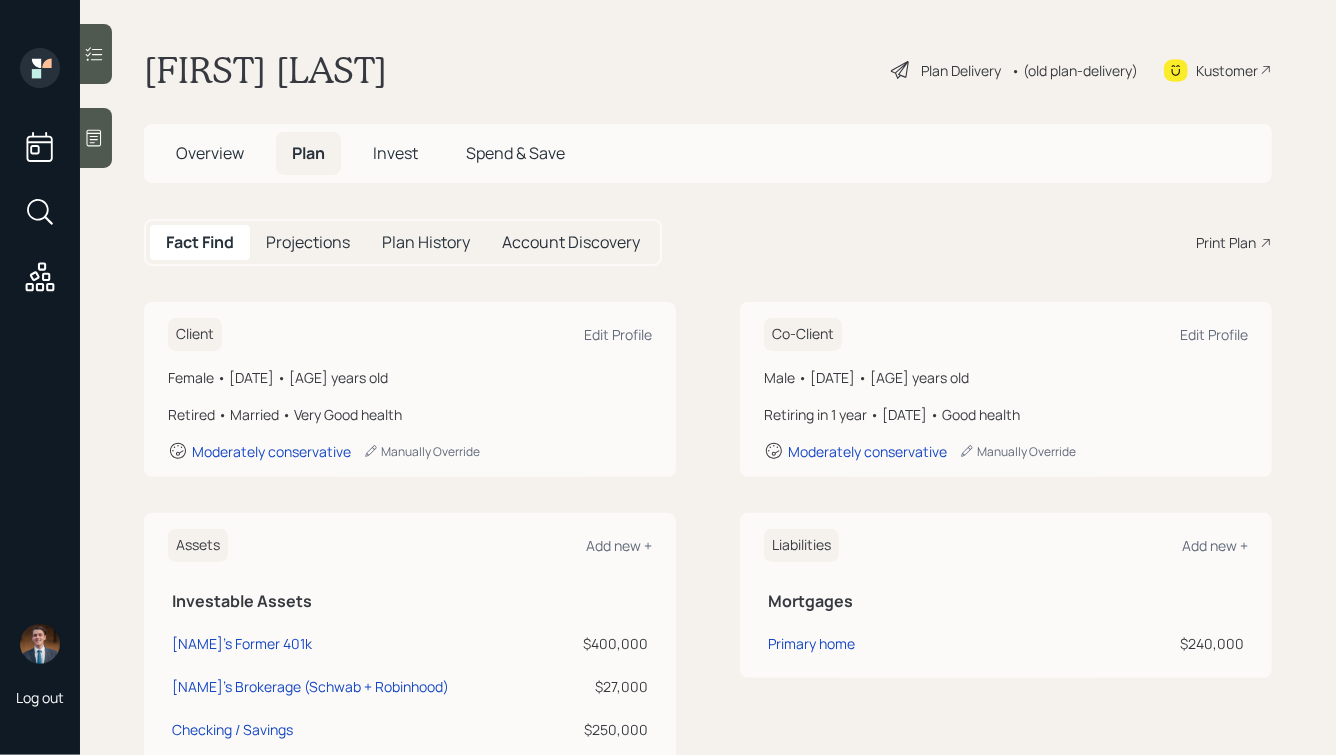 click on "Kustomer" at bounding box center (1227, 70) 